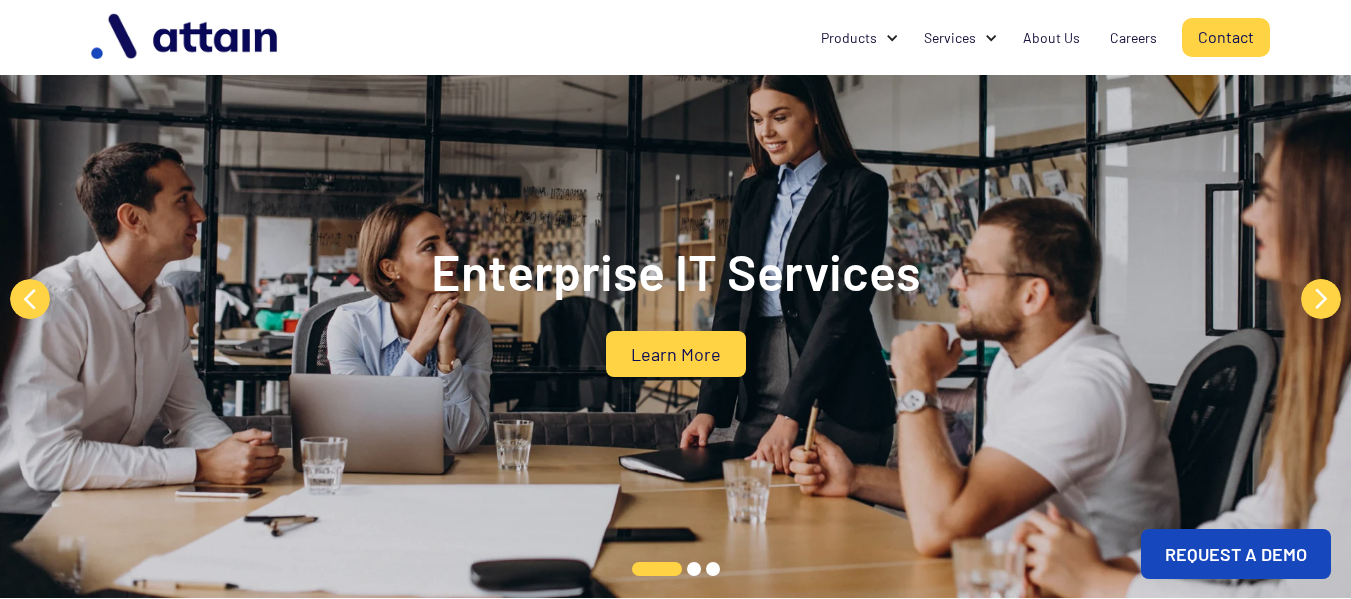 scroll, scrollTop: 0, scrollLeft: 0, axis: both 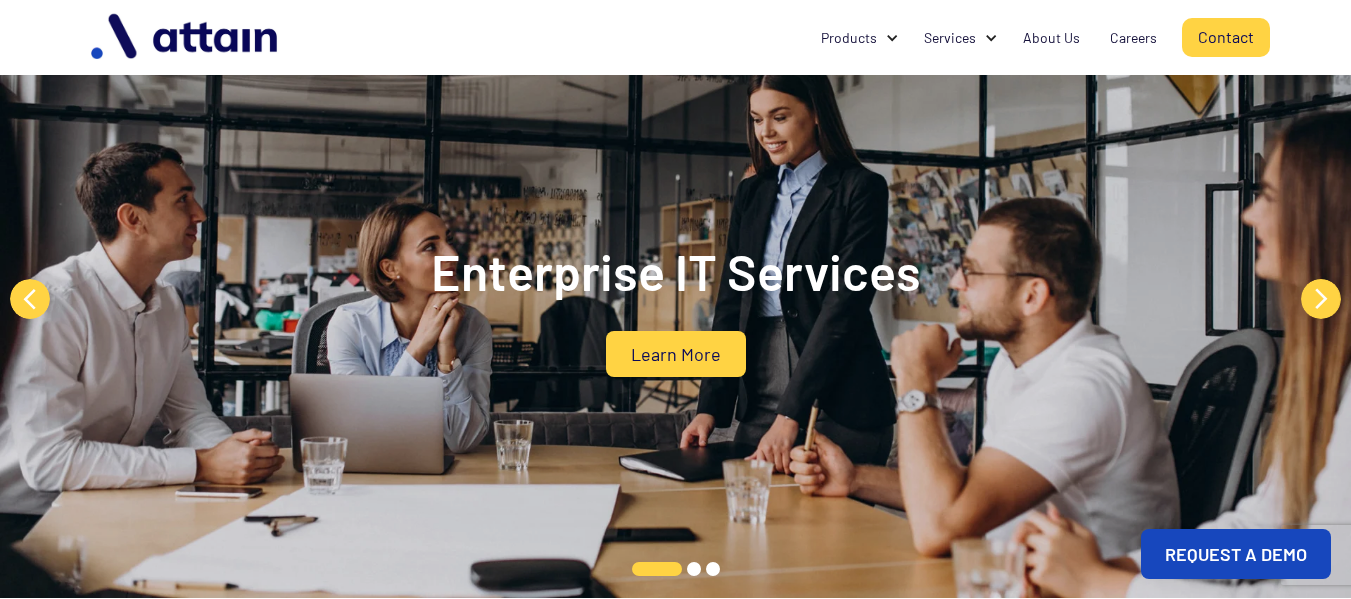 click on "Learn More" at bounding box center (676, 354) 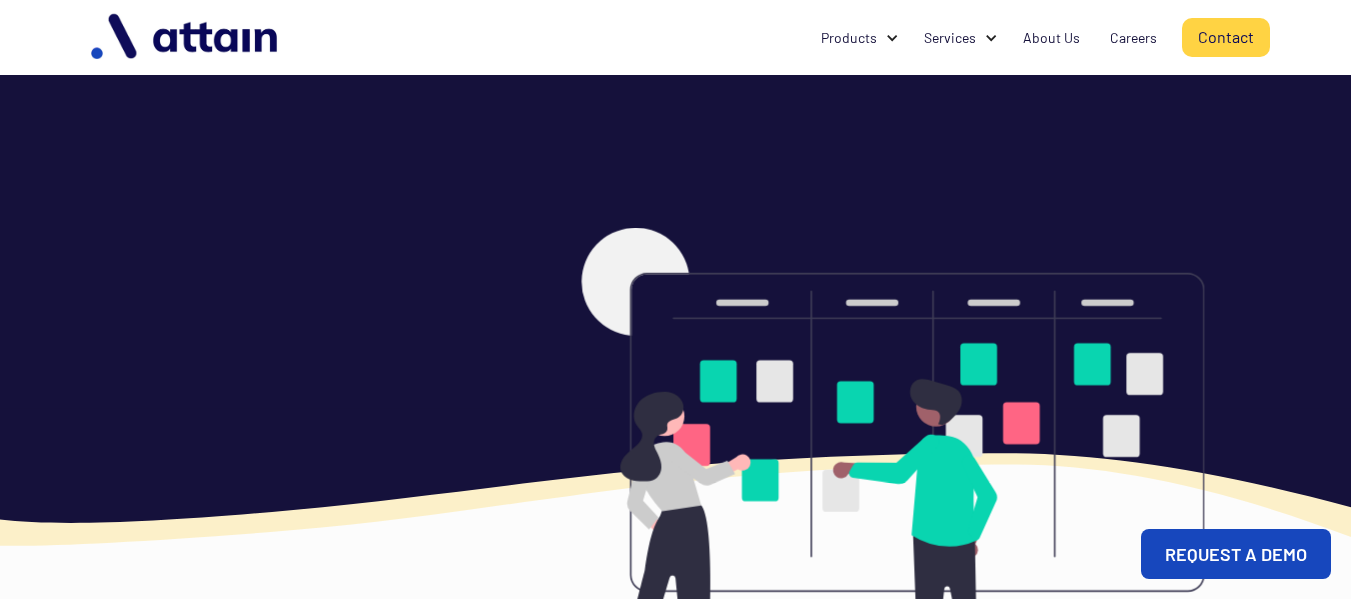scroll, scrollTop: 0, scrollLeft: 0, axis: both 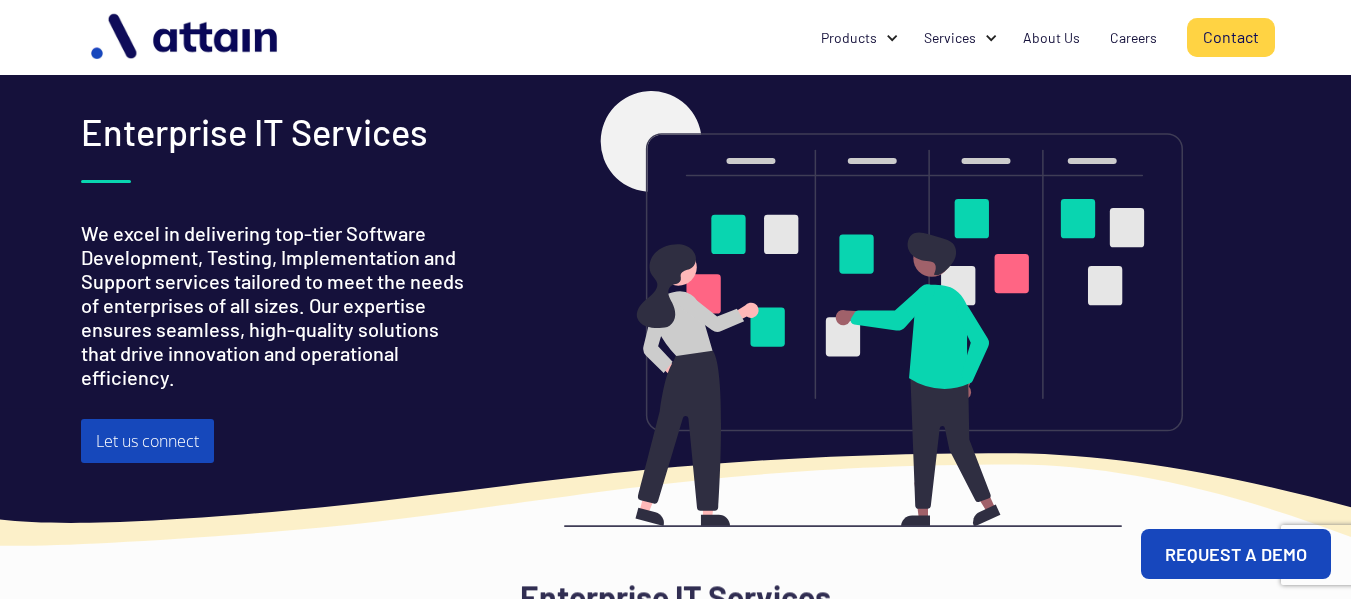 click on "Contact" at bounding box center [1231, 37] 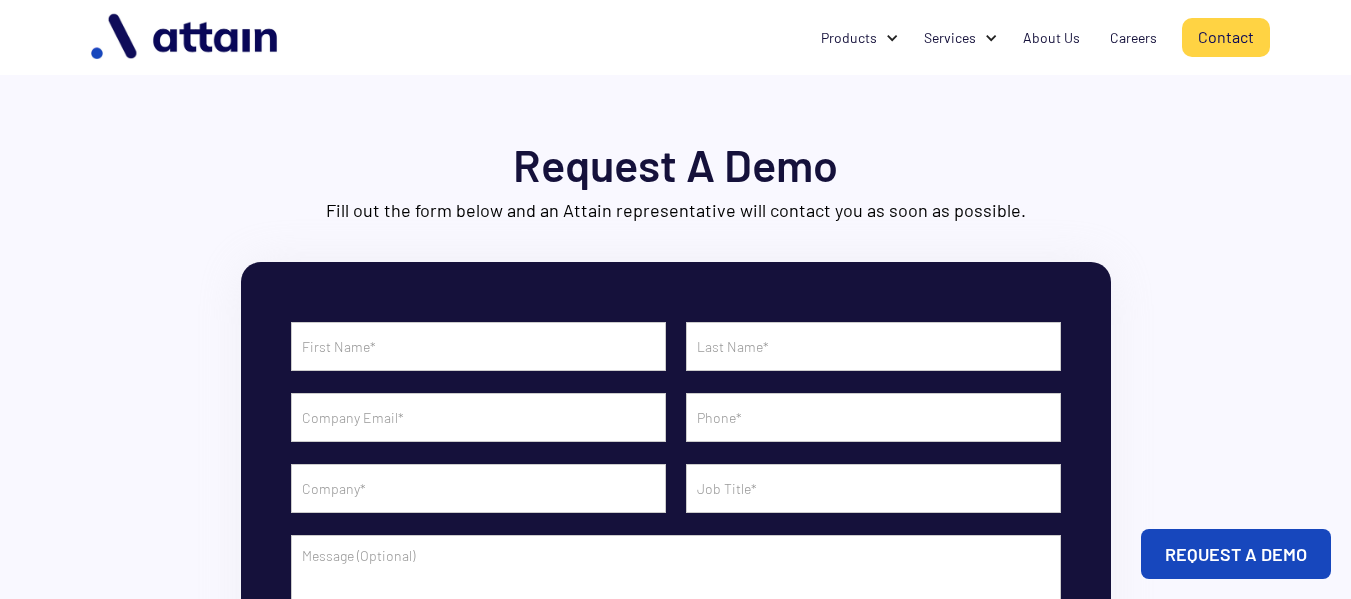 scroll, scrollTop: 0, scrollLeft: 0, axis: both 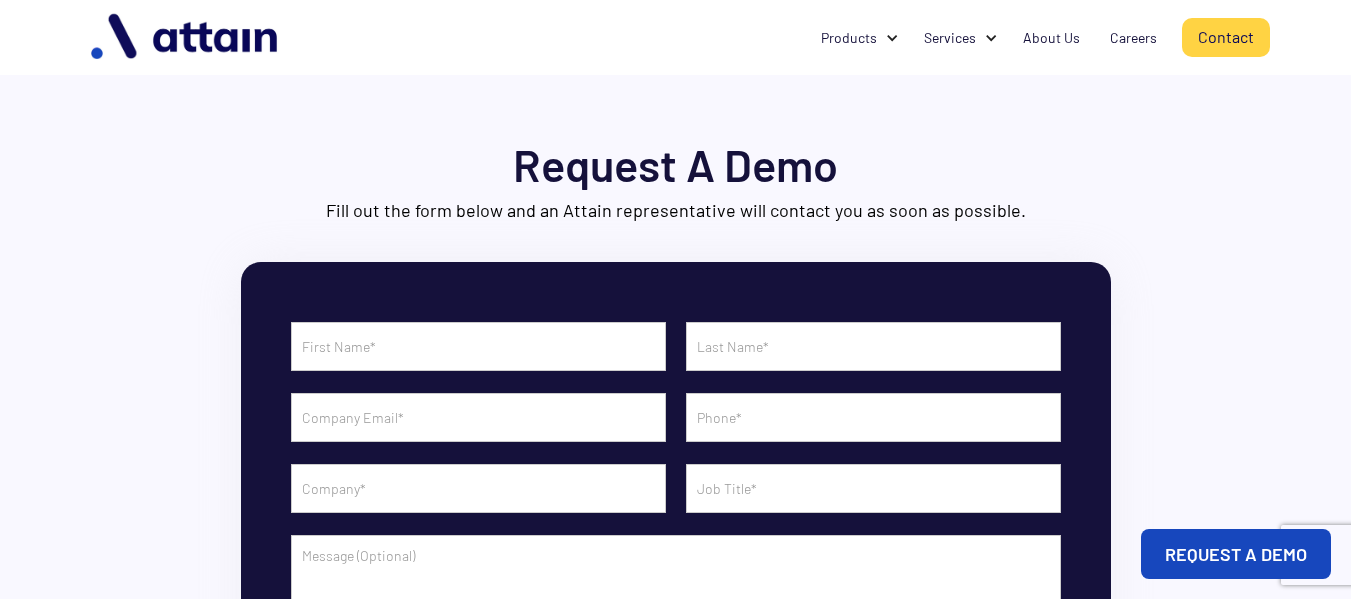 click at bounding box center [186, 37] 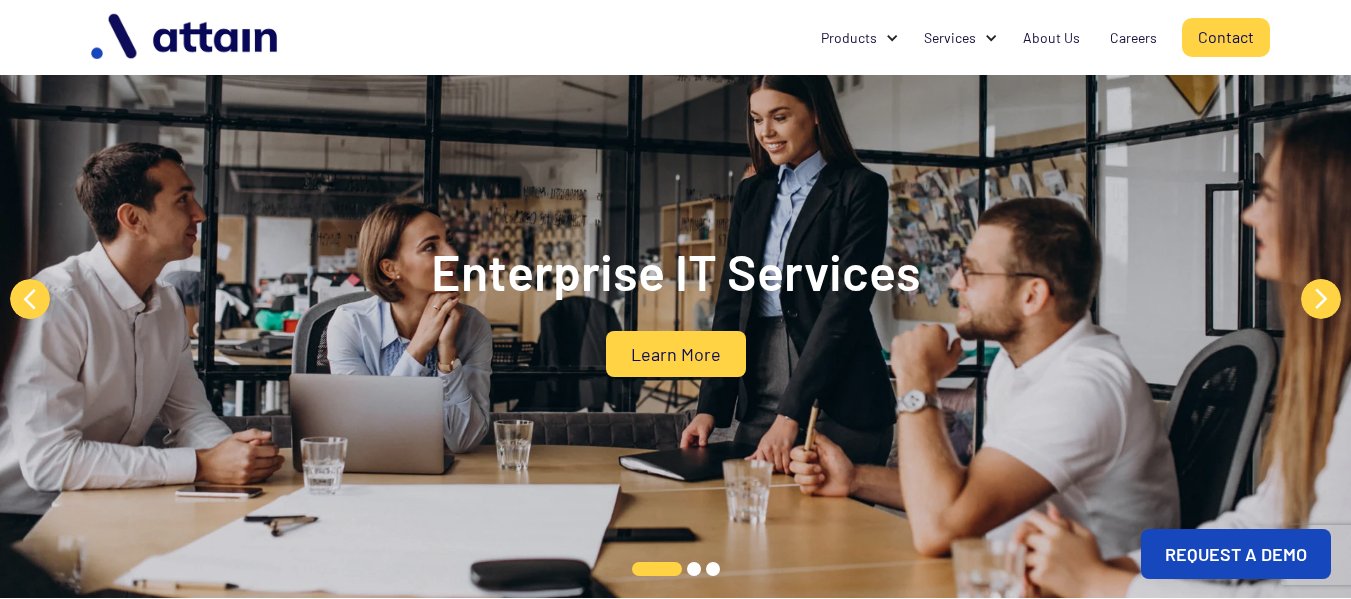 scroll, scrollTop: 0, scrollLeft: 0, axis: both 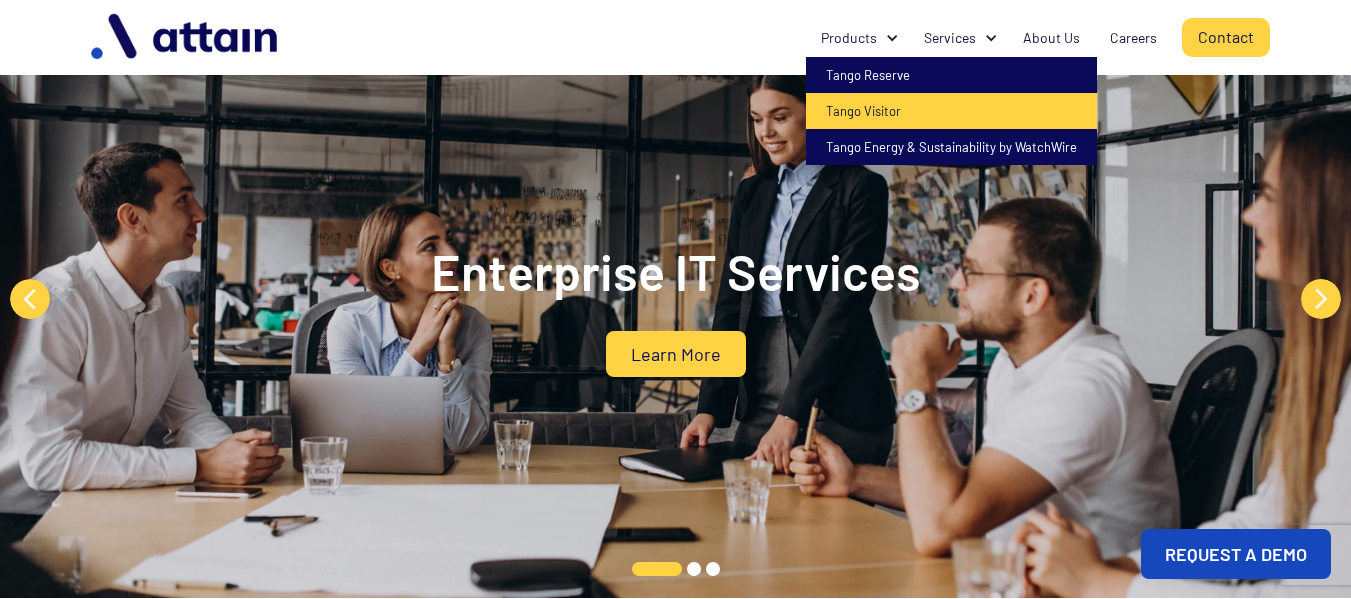 click on "Tango Reserve" at bounding box center (951, 75) 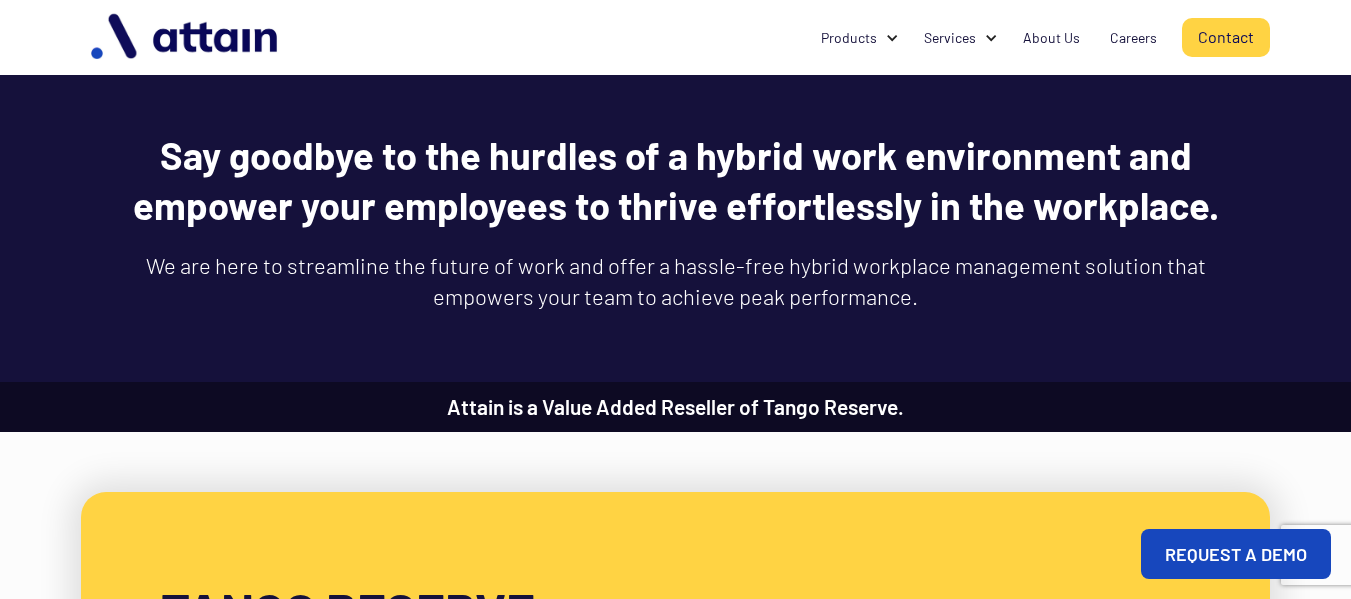 scroll, scrollTop: 0, scrollLeft: 0, axis: both 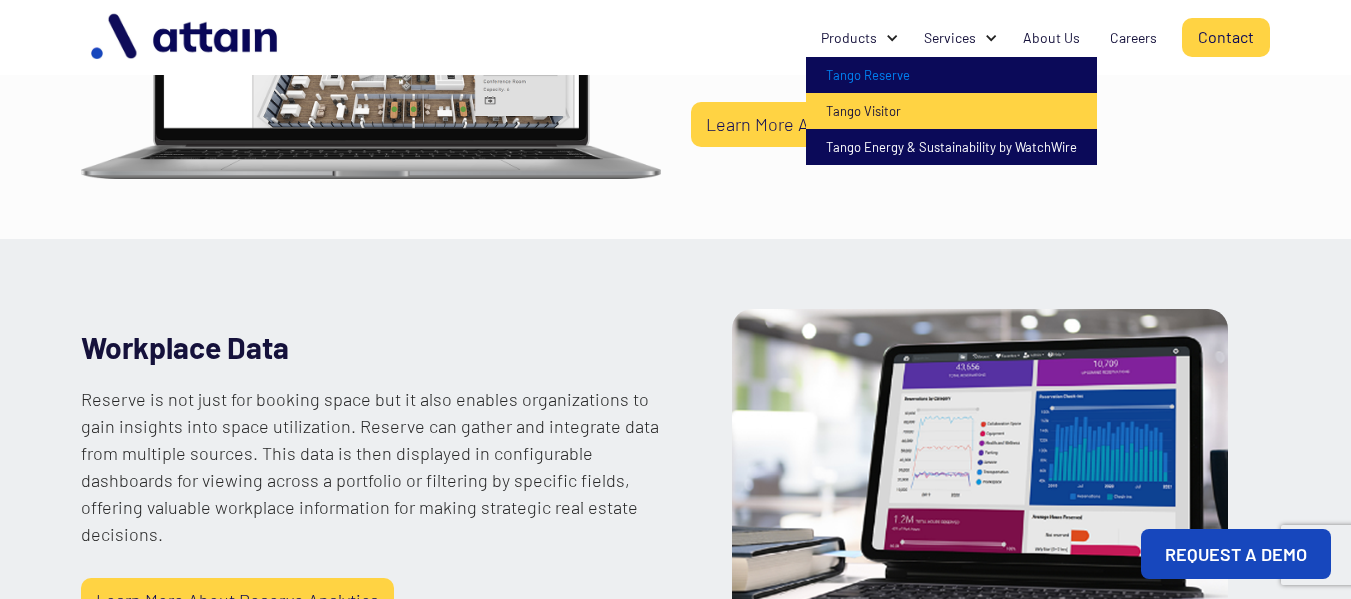 click on "Tango Visitor" at bounding box center [951, 111] 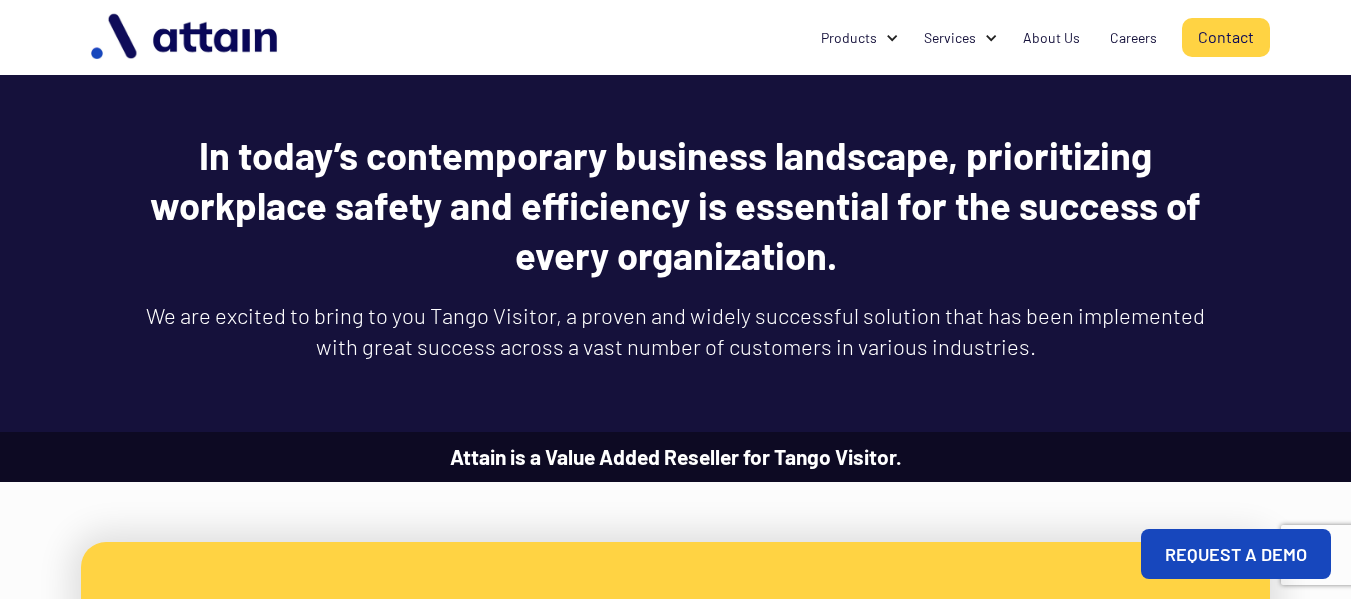 scroll, scrollTop: 0, scrollLeft: 0, axis: both 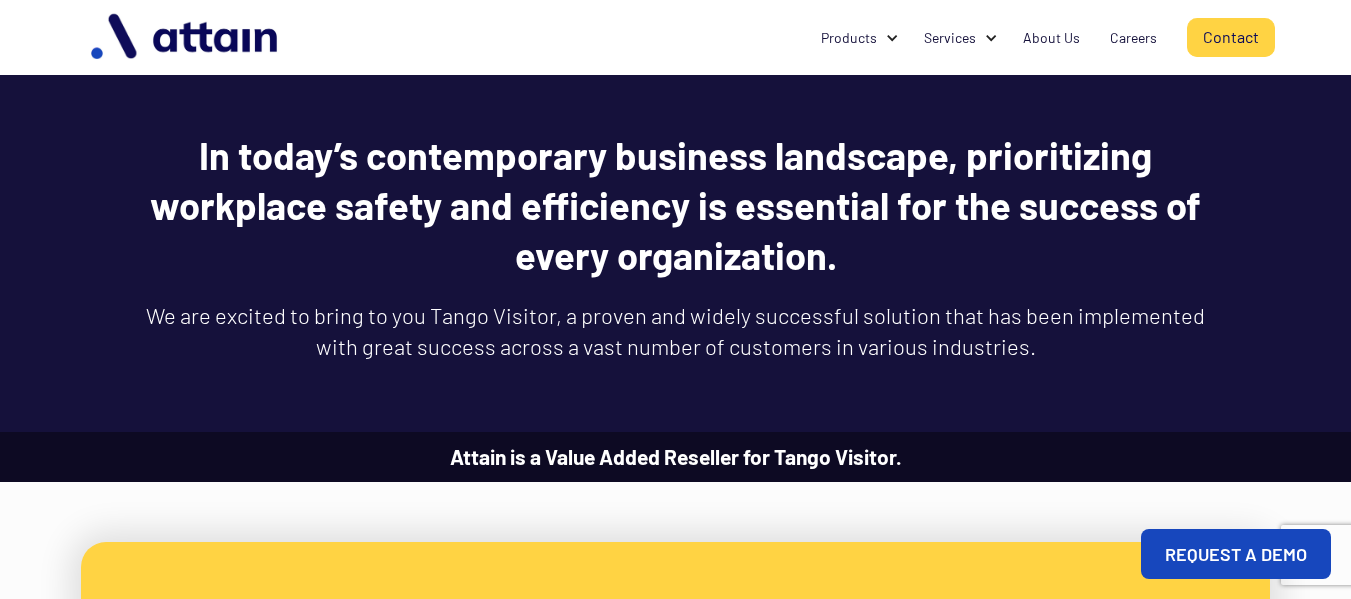 click on "Contact" at bounding box center (1231, 37) 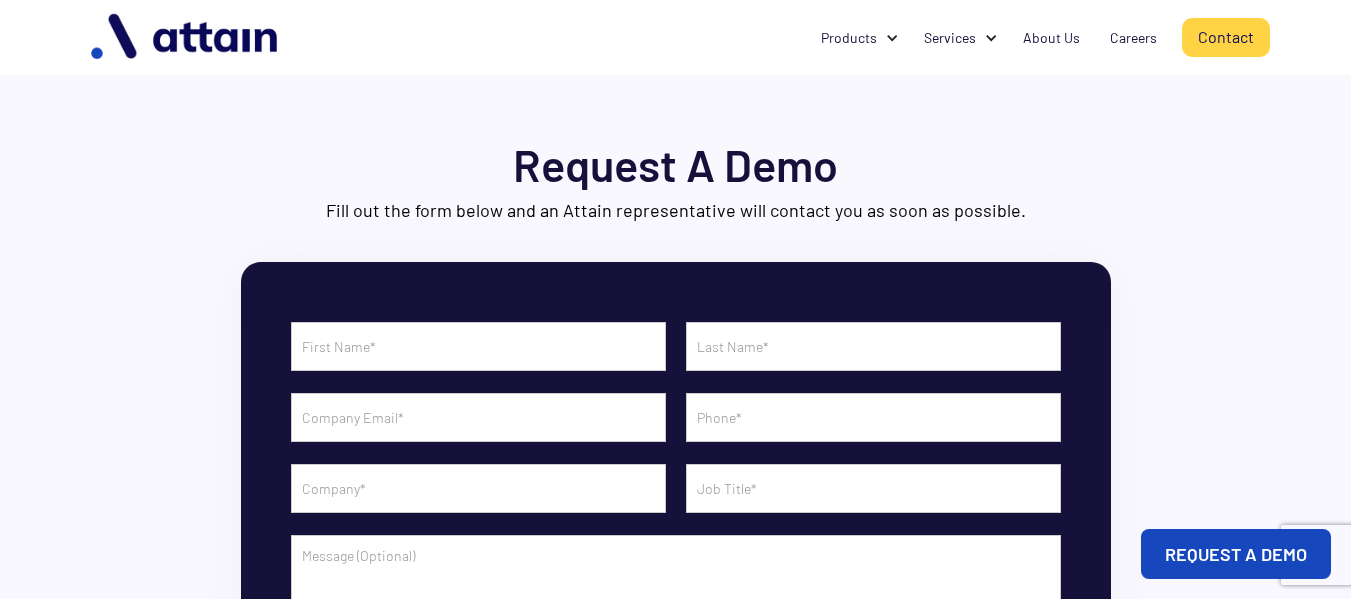 scroll, scrollTop: 0, scrollLeft: 0, axis: both 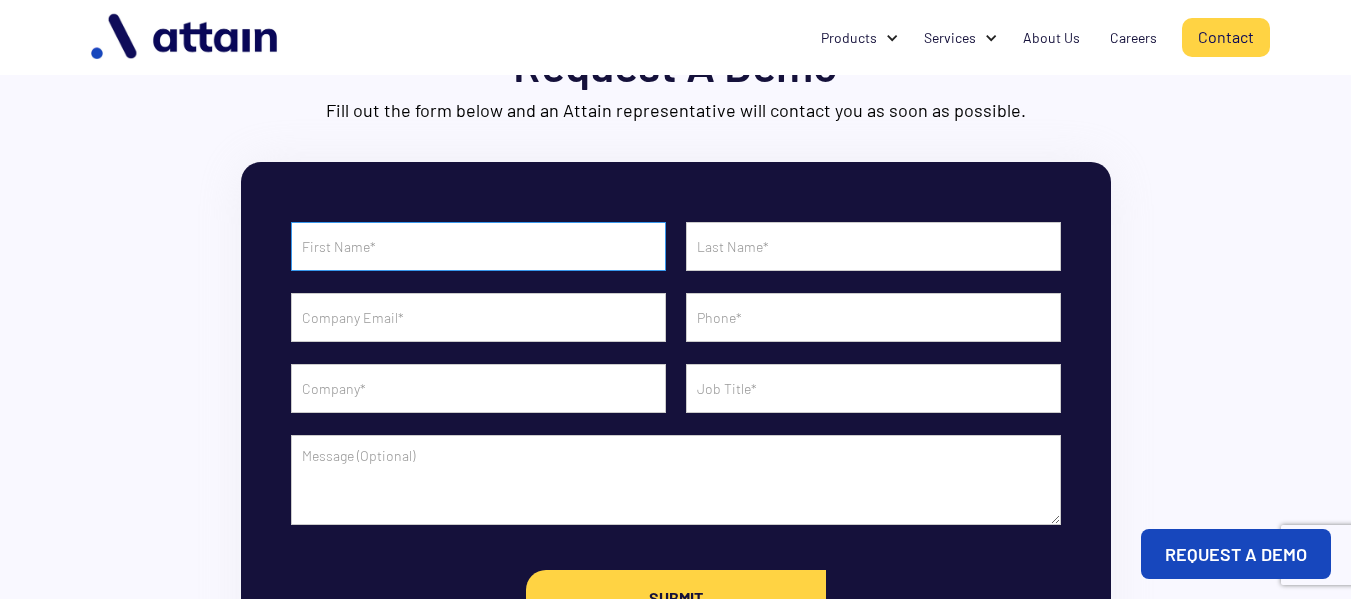 click at bounding box center (478, 246) 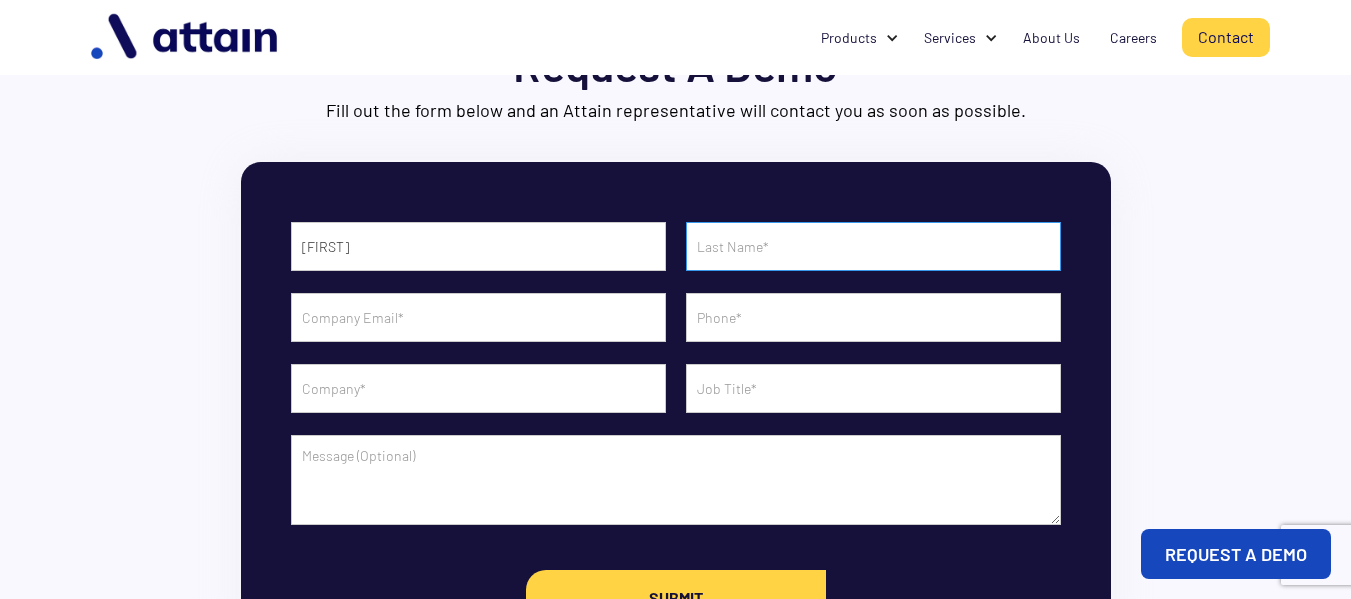 drag, startPoint x: 772, startPoint y: 242, endPoint x: 779, endPoint y: 275, distance: 33.734257 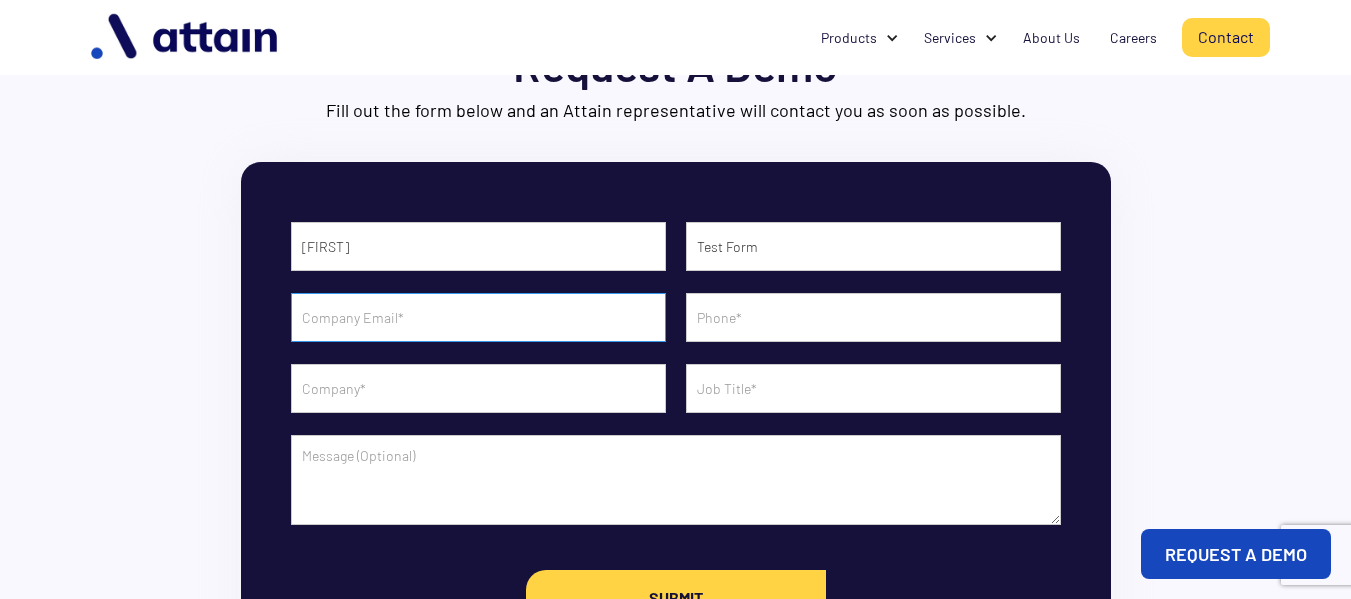 click at bounding box center [478, 317] 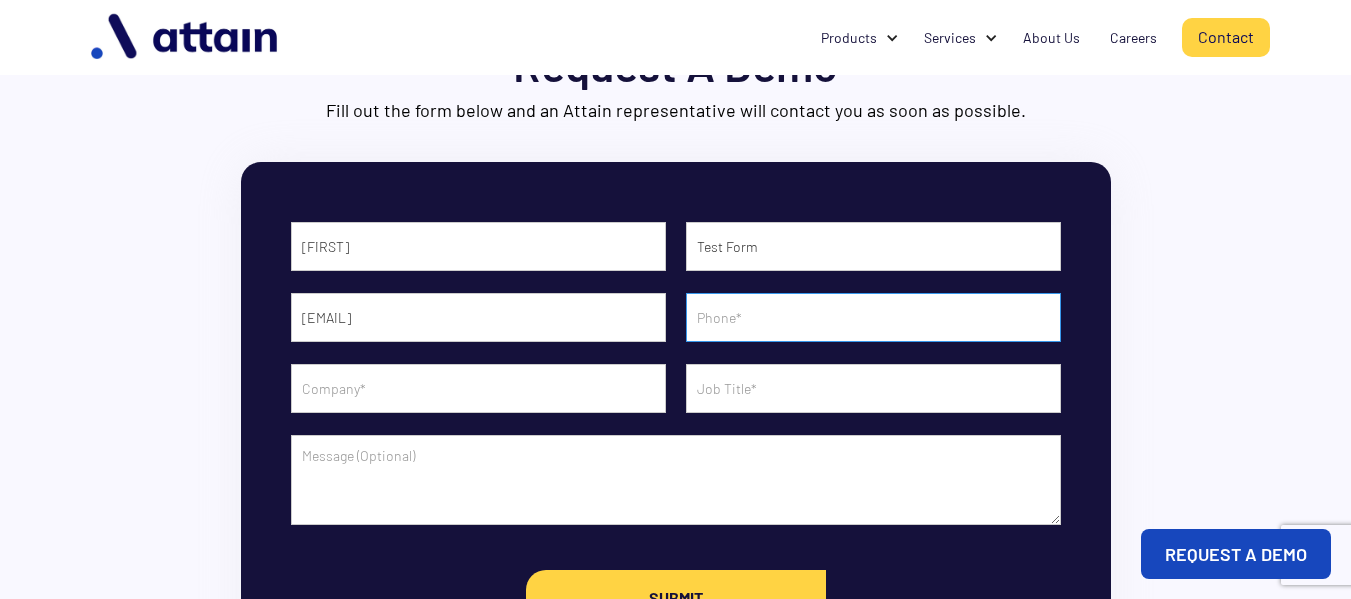 click at bounding box center (873, 317) 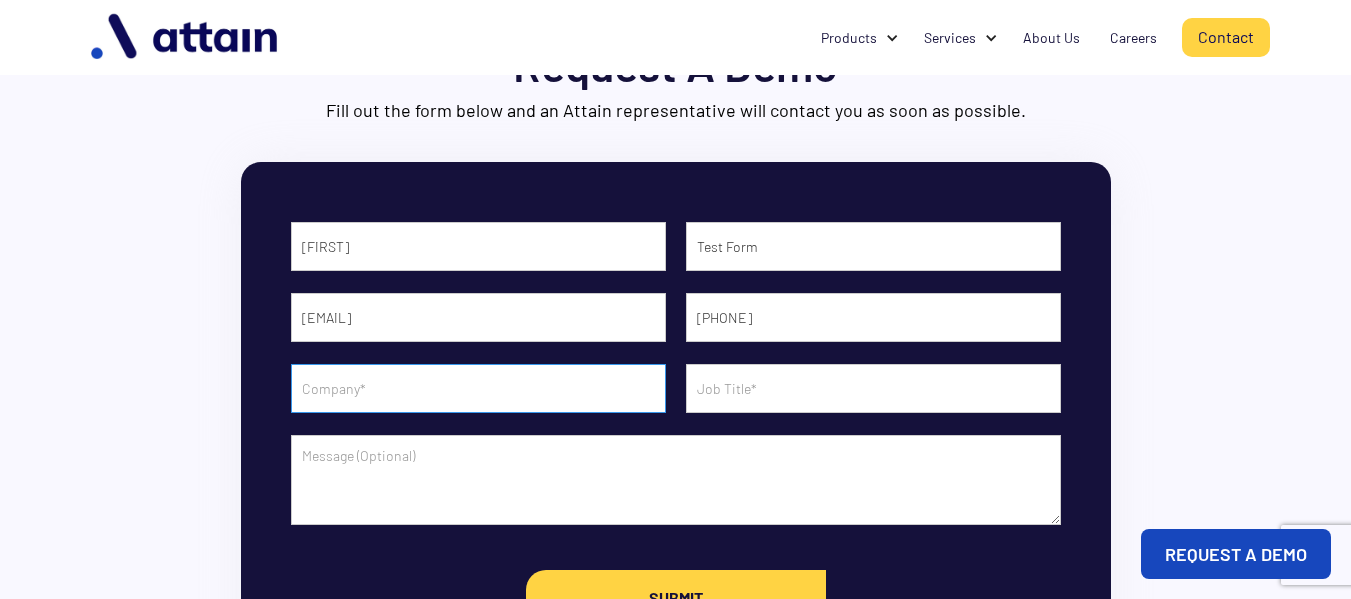 click at bounding box center [478, 388] 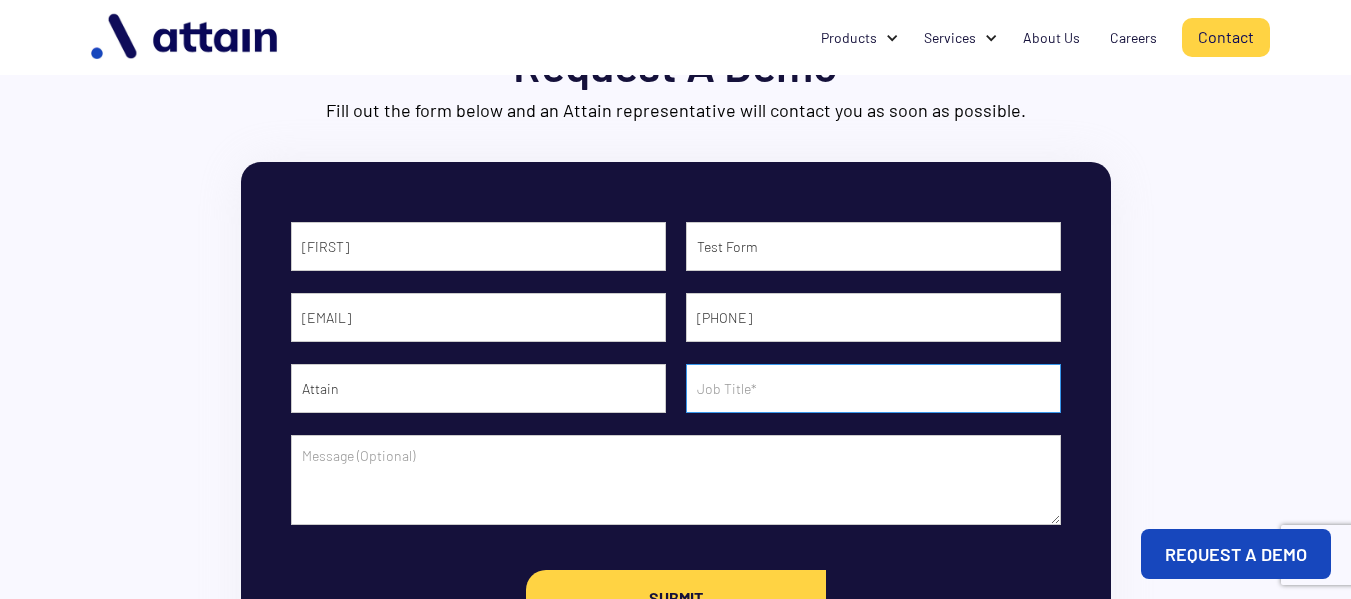 drag, startPoint x: 777, startPoint y: 389, endPoint x: 776, endPoint y: 406, distance: 17.029387 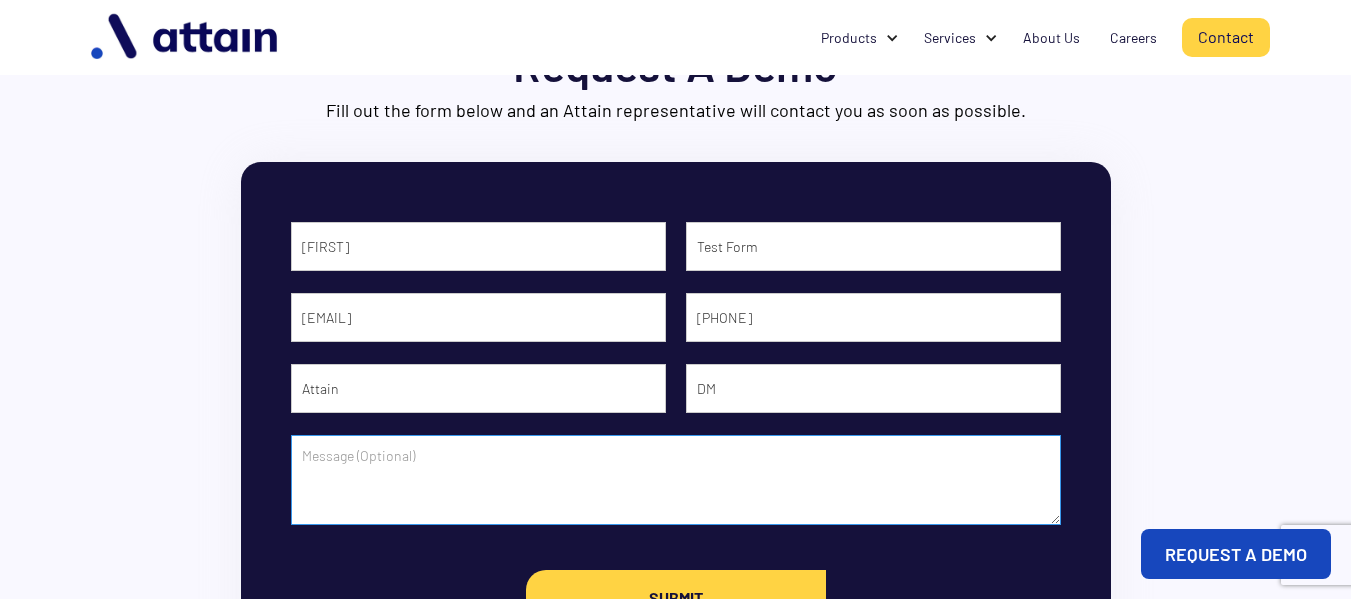 click at bounding box center [676, 480] 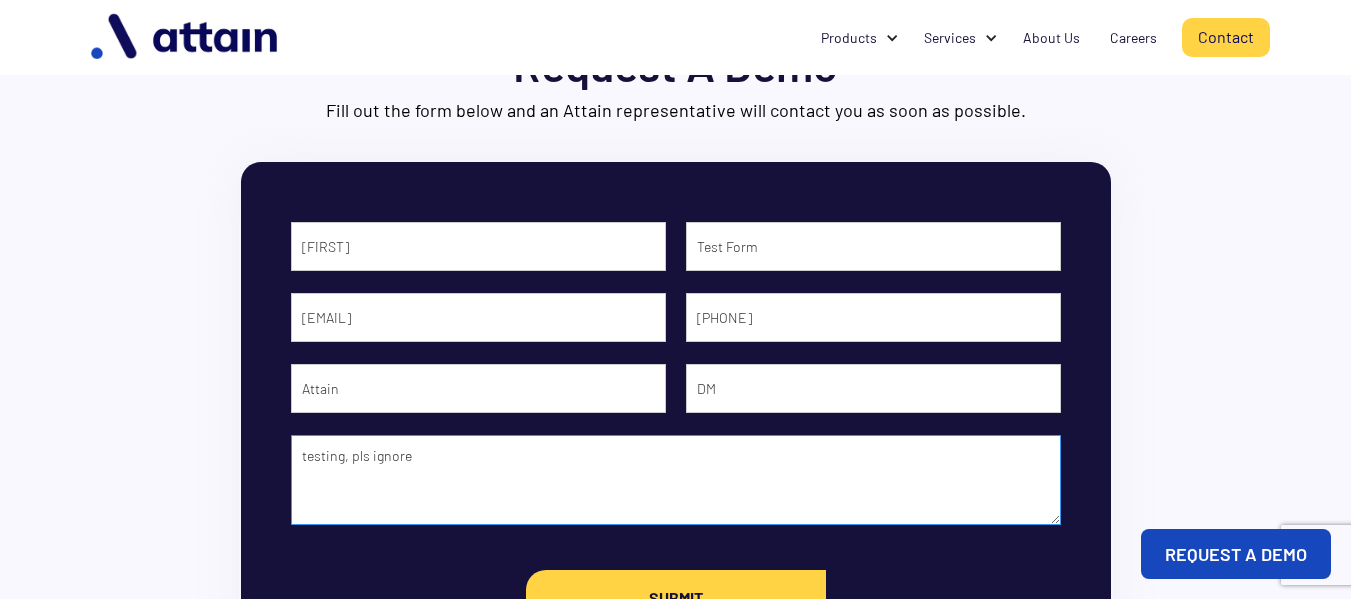 scroll, scrollTop: 200, scrollLeft: 0, axis: vertical 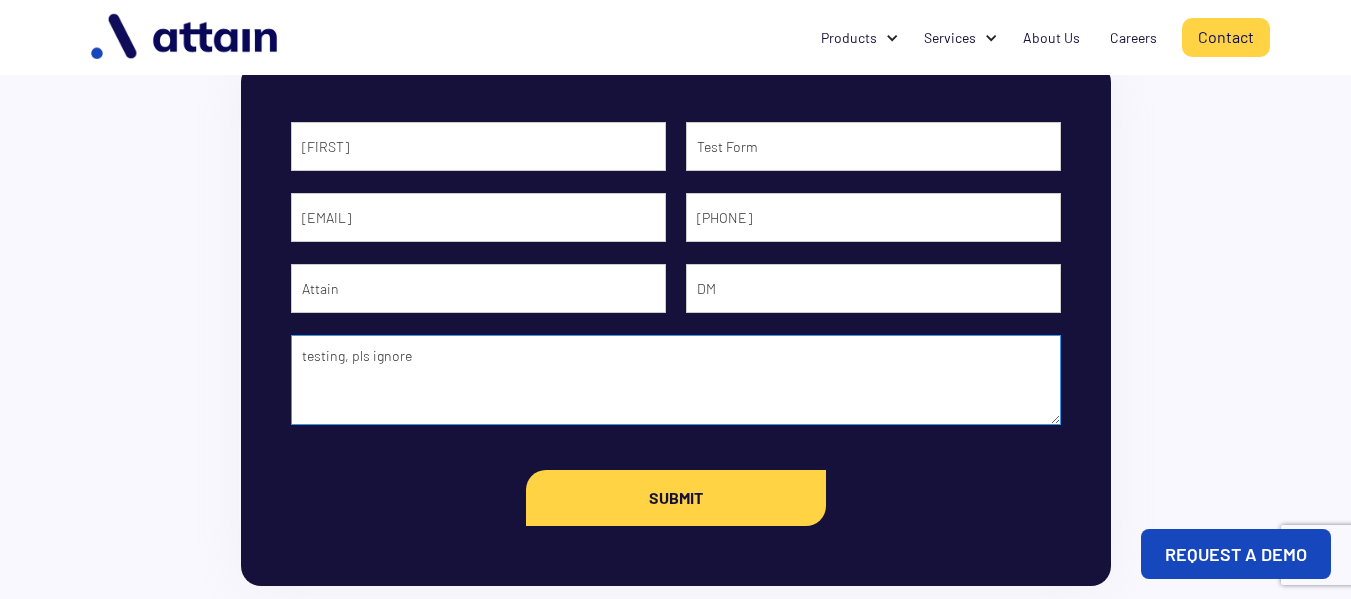 type on "testing, pls ignore" 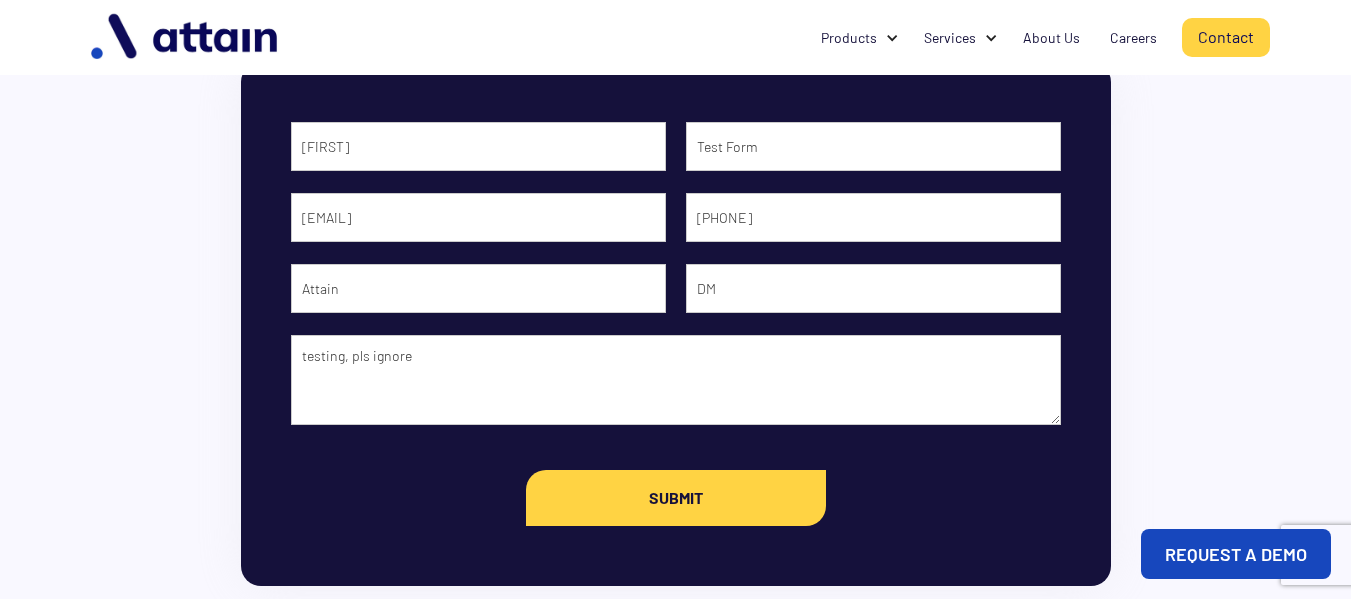 click on "Submit" at bounding box center (676, 498) 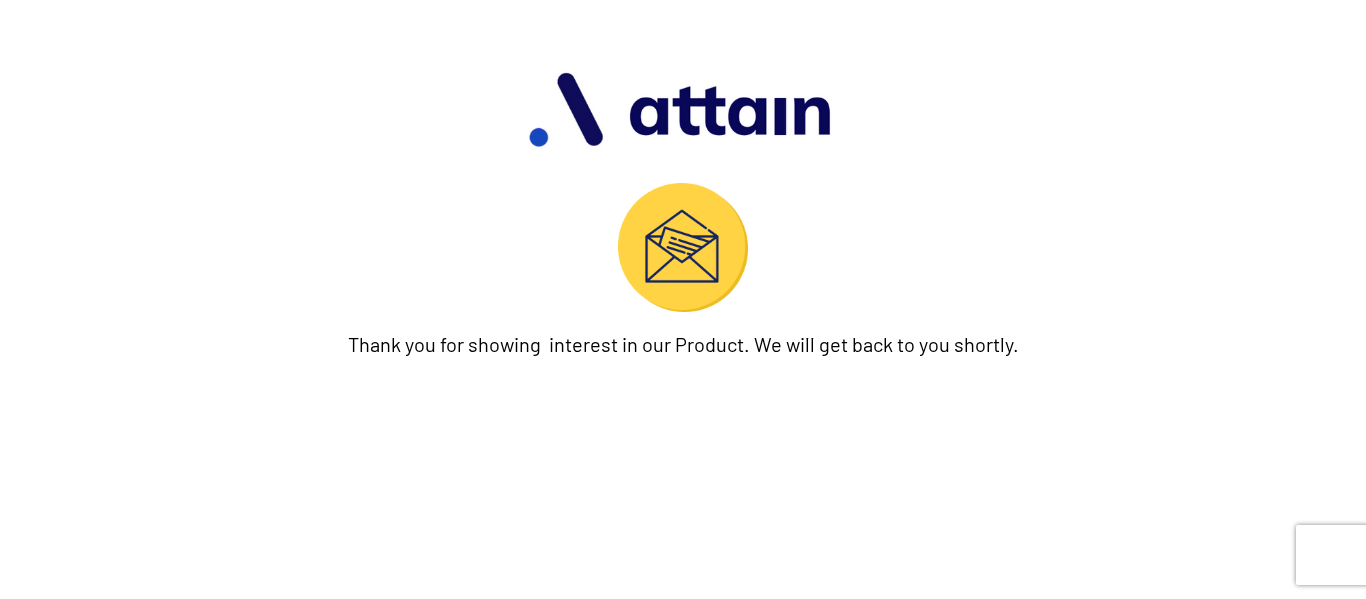 scroll, scrollTop: 0, scrollLeft: 0, axis: both 